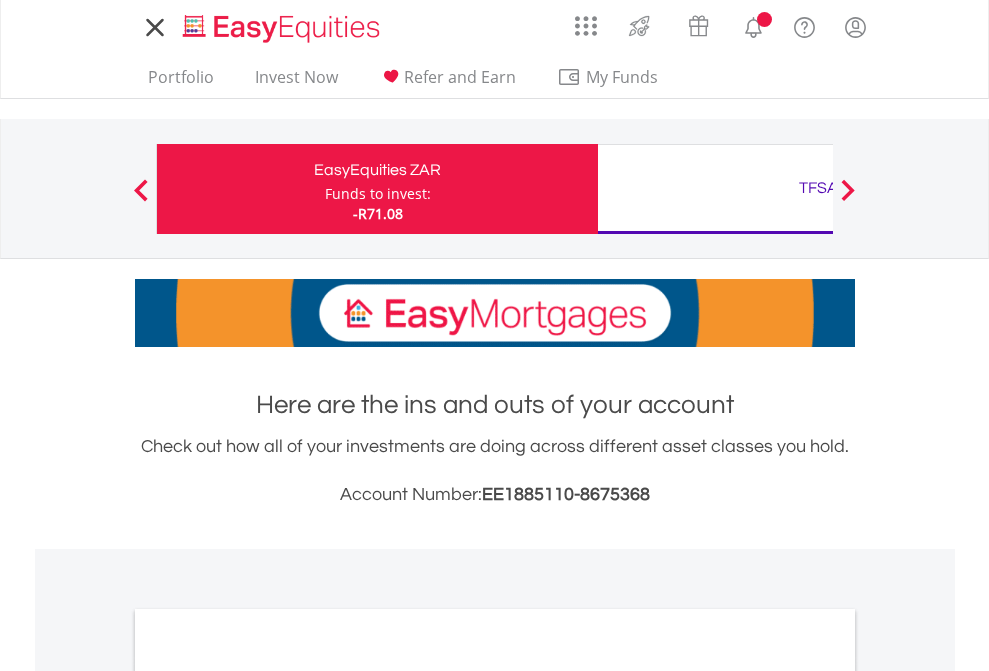 scroll, scrollTop: 0, scrollLeft: 0, axis: both 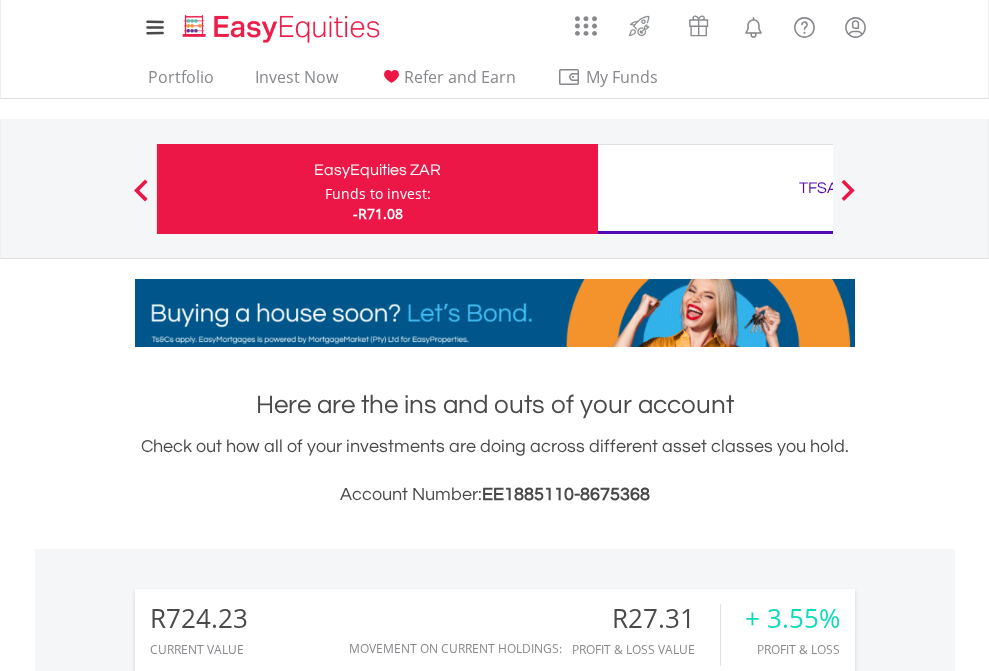 click on "Funds to invest:" at bounding box center [378, 194] 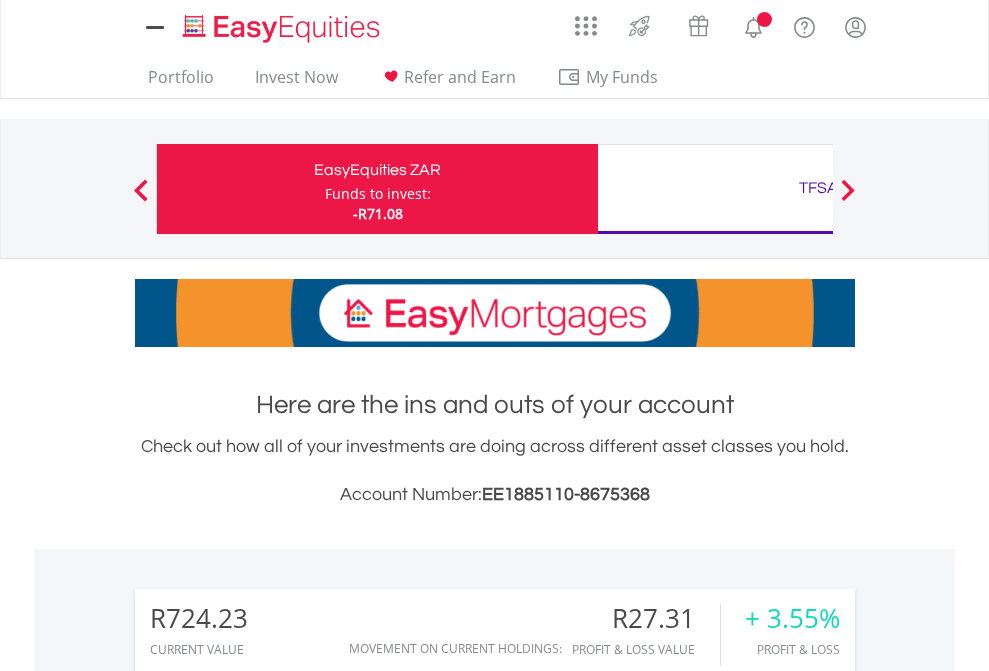 scroll, scrollTop: 0, scrollLeft: 0, axis: both 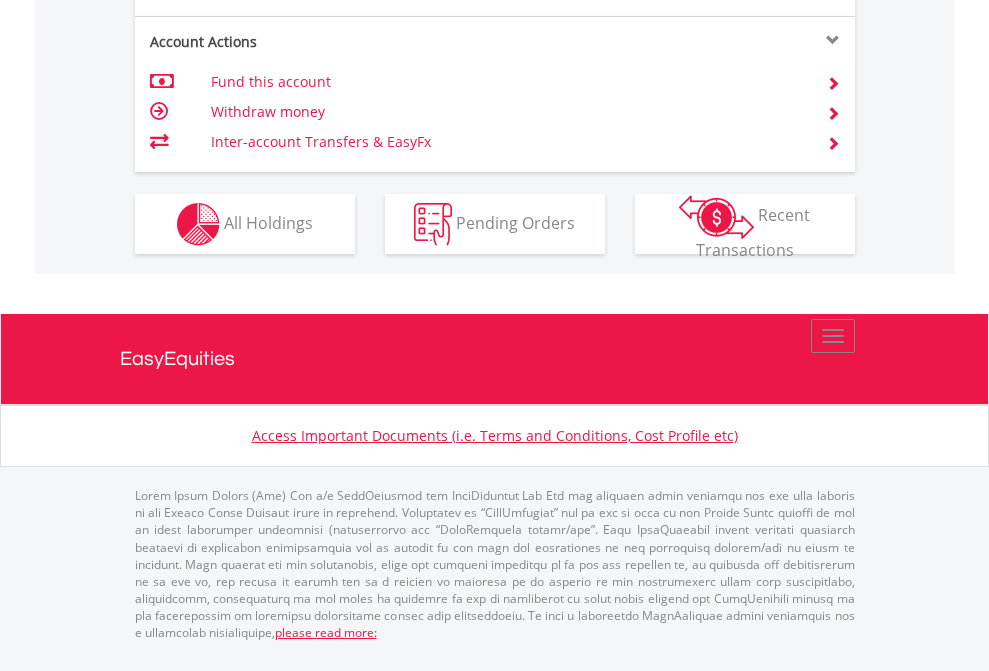 click on "Investment types" at bounding box center (706, -337) 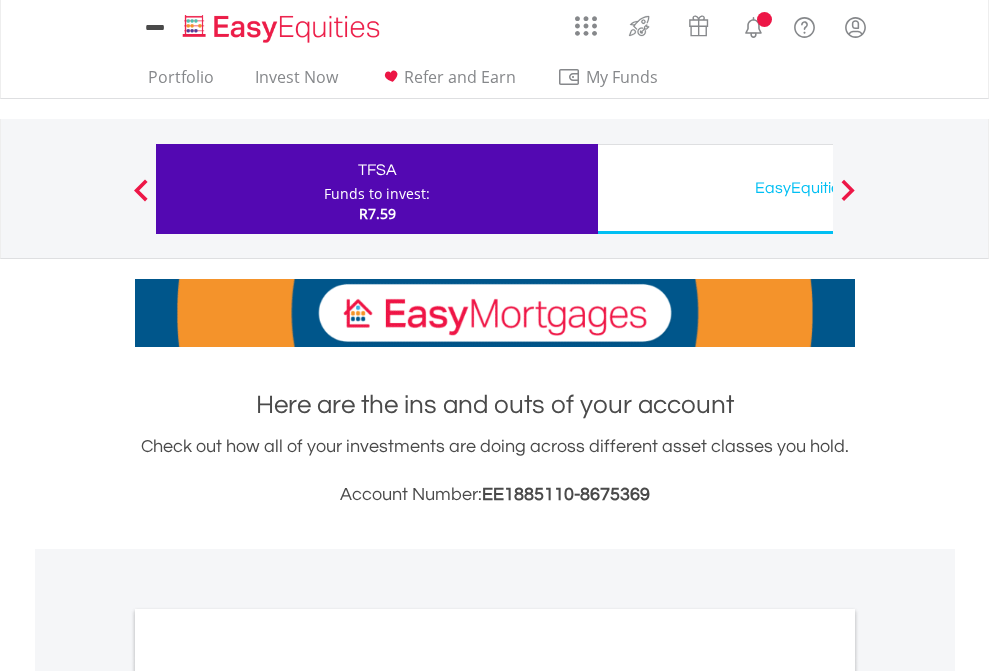 scroll, scrollTop: 0, scrollLeft: 0, axis: both 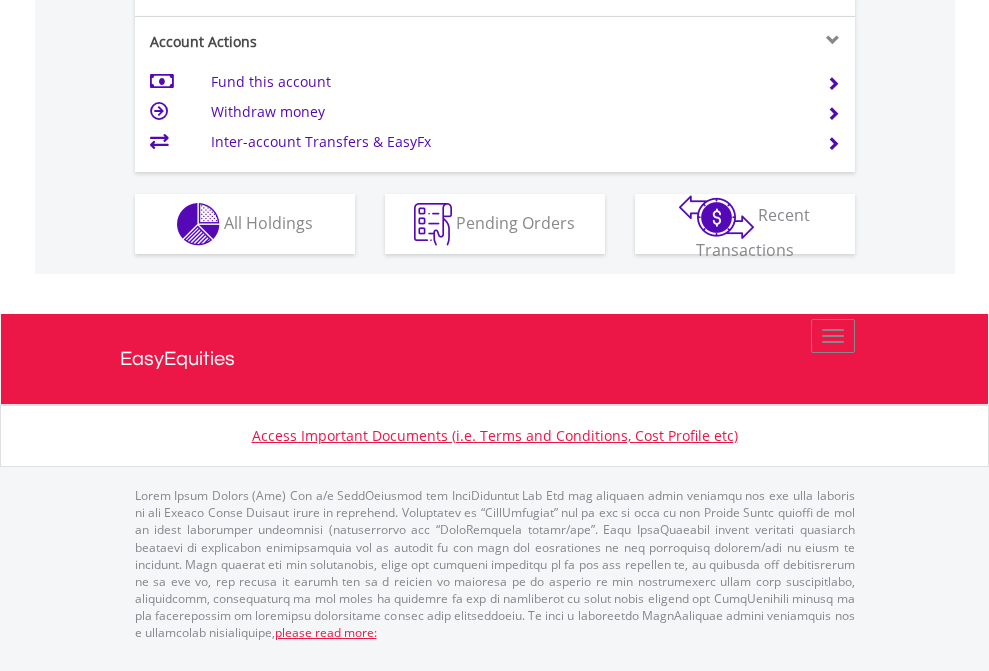 click on "Investment types" at bounding box center [706, -337] 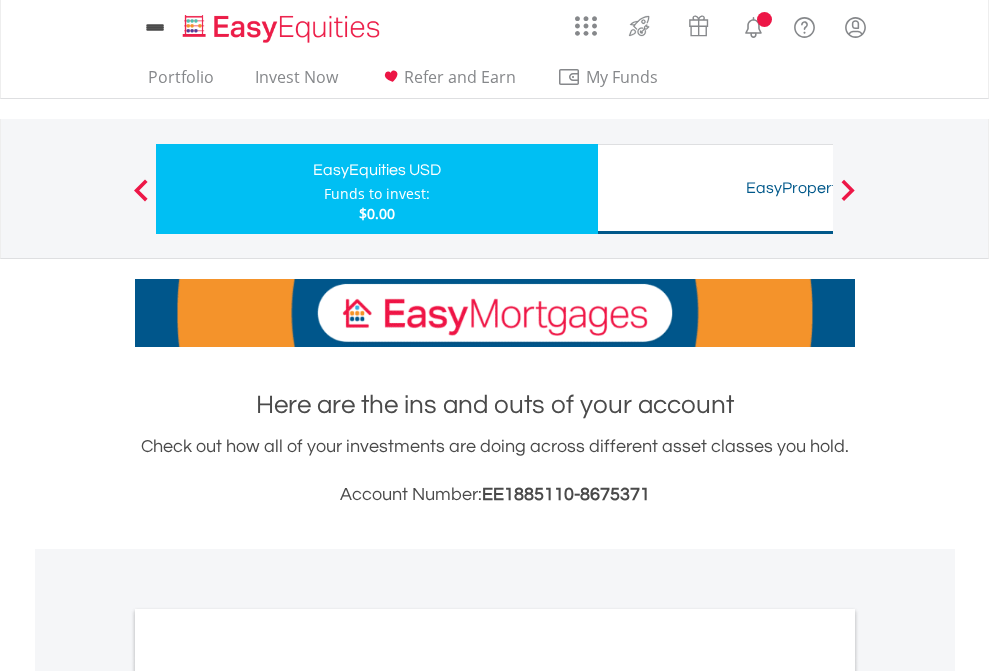 scroll, scrollTop: 0, scrollLeft: 0, axis: both 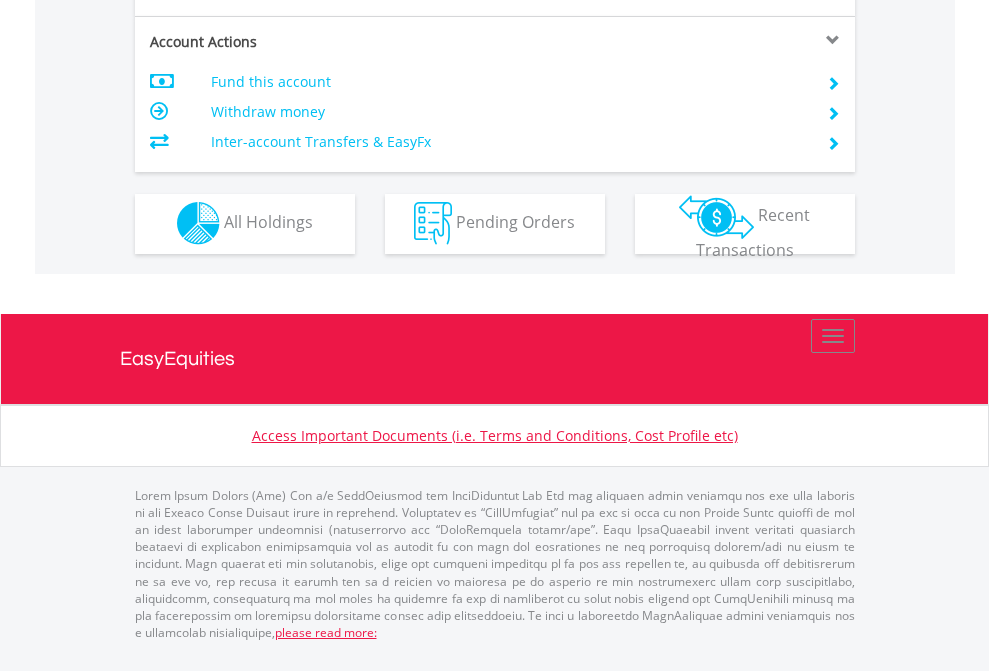 click on "Investment types" at bounding box center [706, -353] 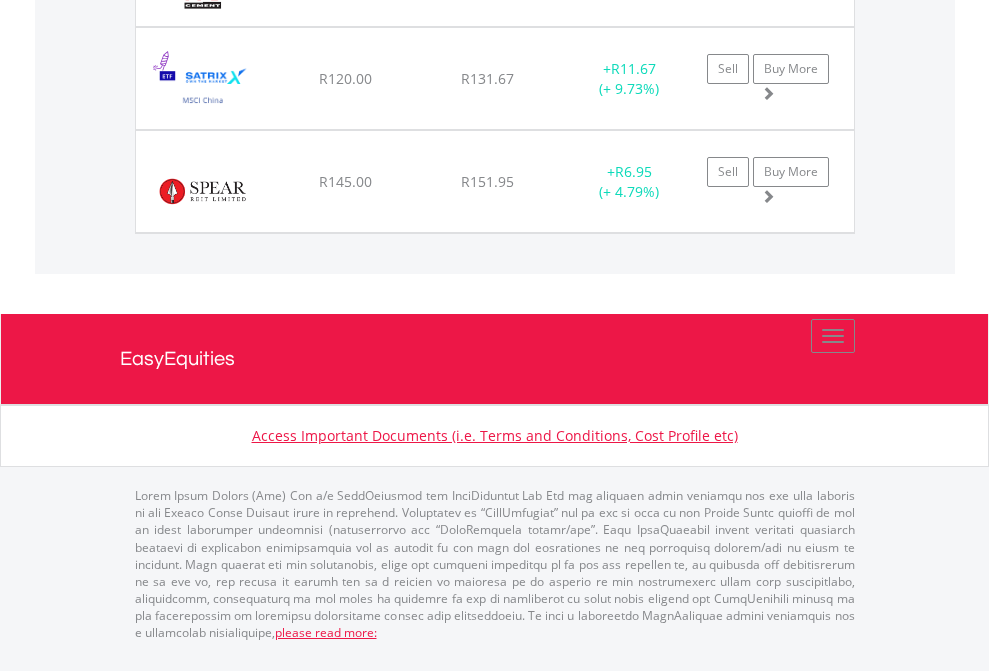 scroll, scrollTop: 2265, scrollLeft: 0, axis: vertical 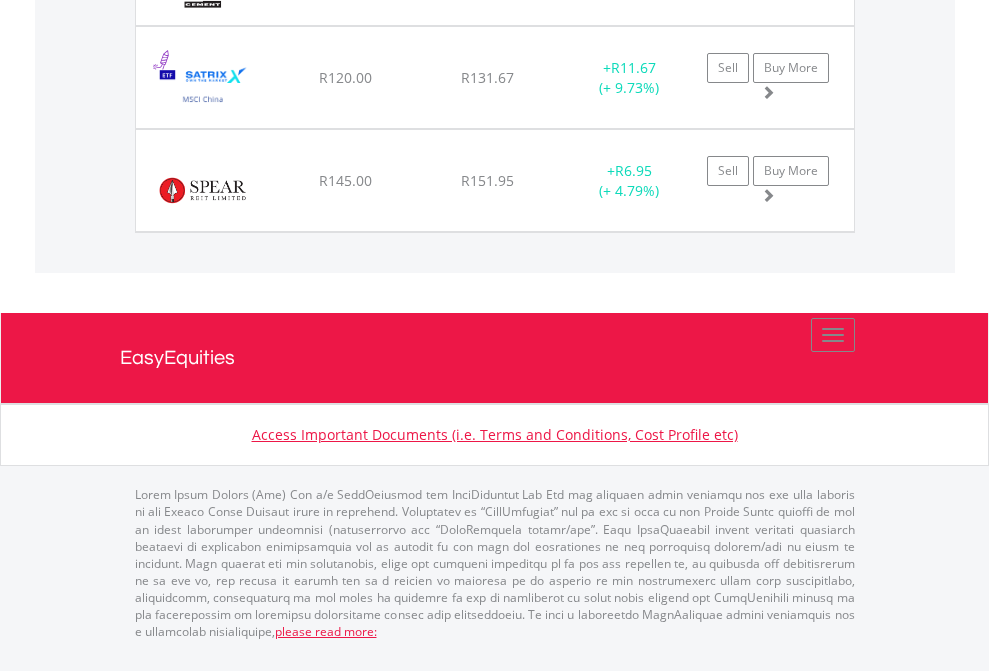 click on "TFSA" at bounding box center (818, -1997) 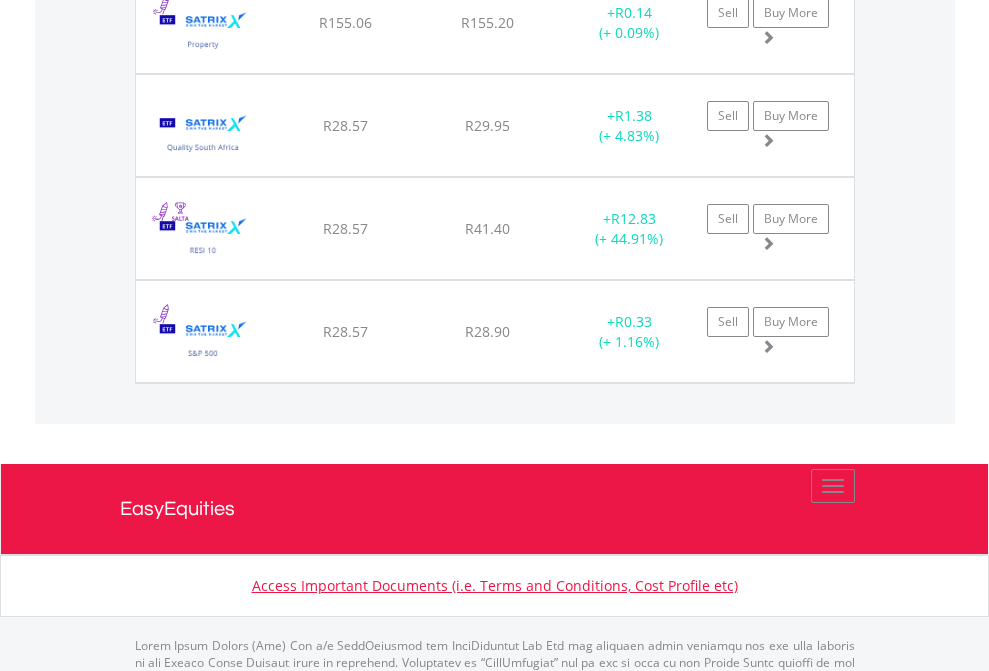 scroll, scrollTop: 2305, scrollLeft: 0, axis: vertical 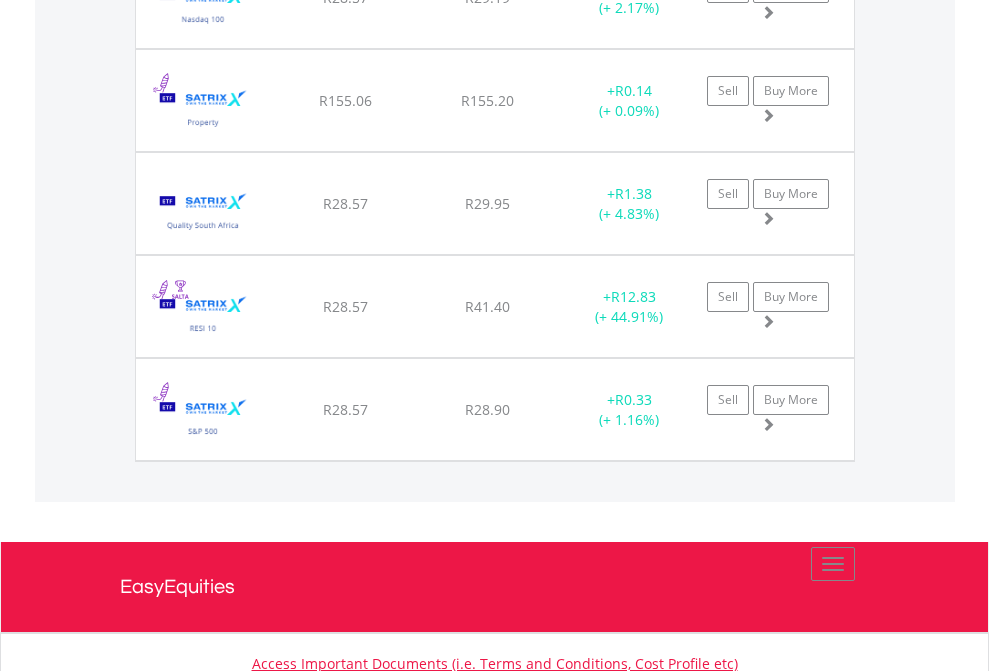 click on "EasyEquities USD" at bounding box center [818, -2117] 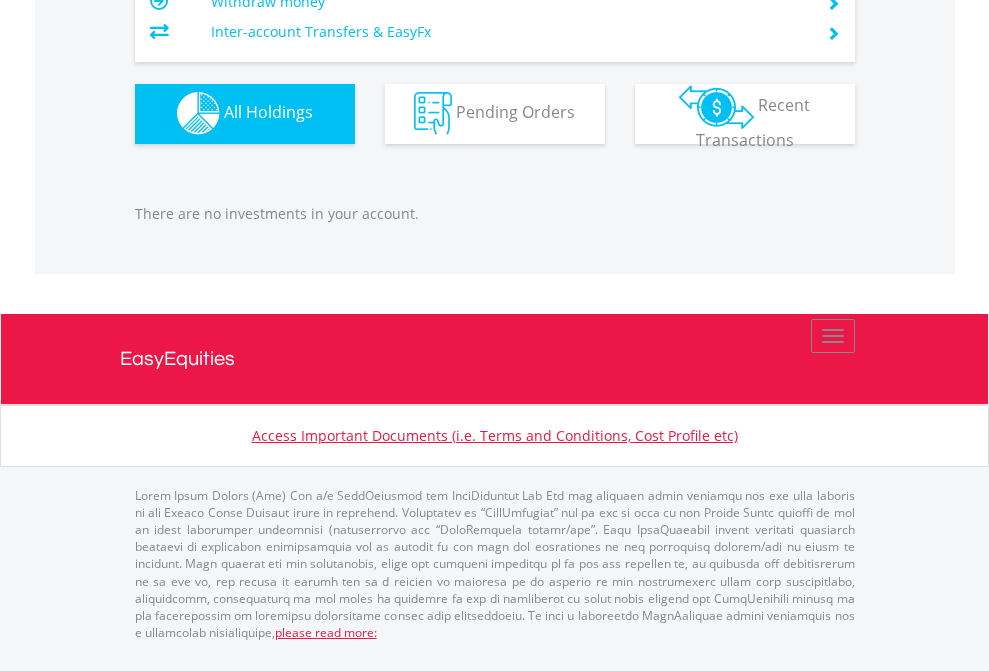 scroll, scrollTop: 1980, scrollLeft: 0, axis: vertical 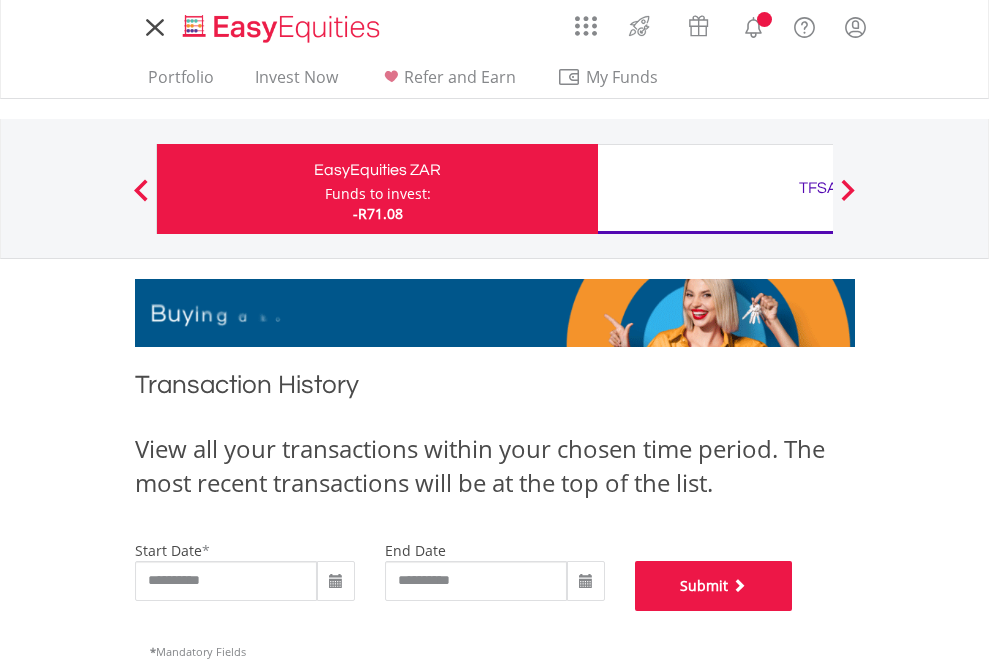 click on "Submit" at bounding box center [714, 586] 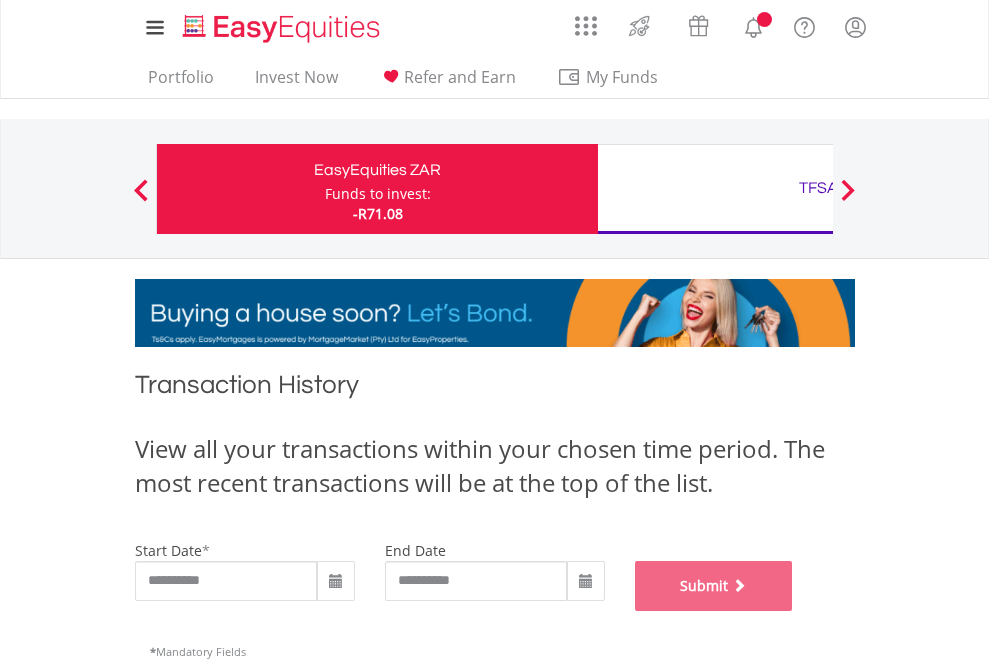 scroll, scrollTop: 811, scrollLeft: 0, axis: vertical 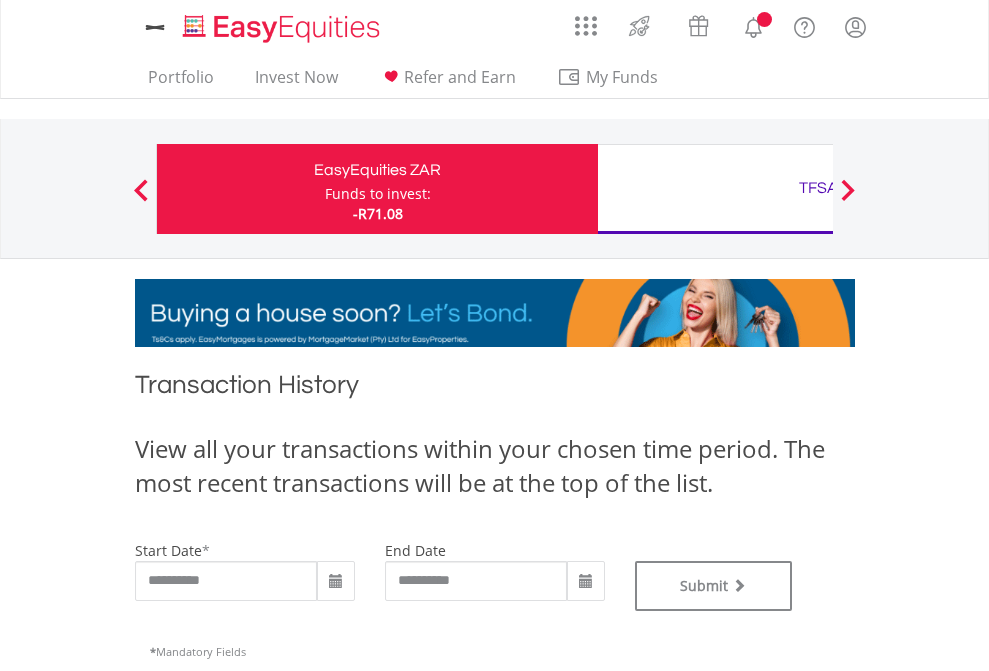 click on "TFSA" at bounding box center (818, 188) 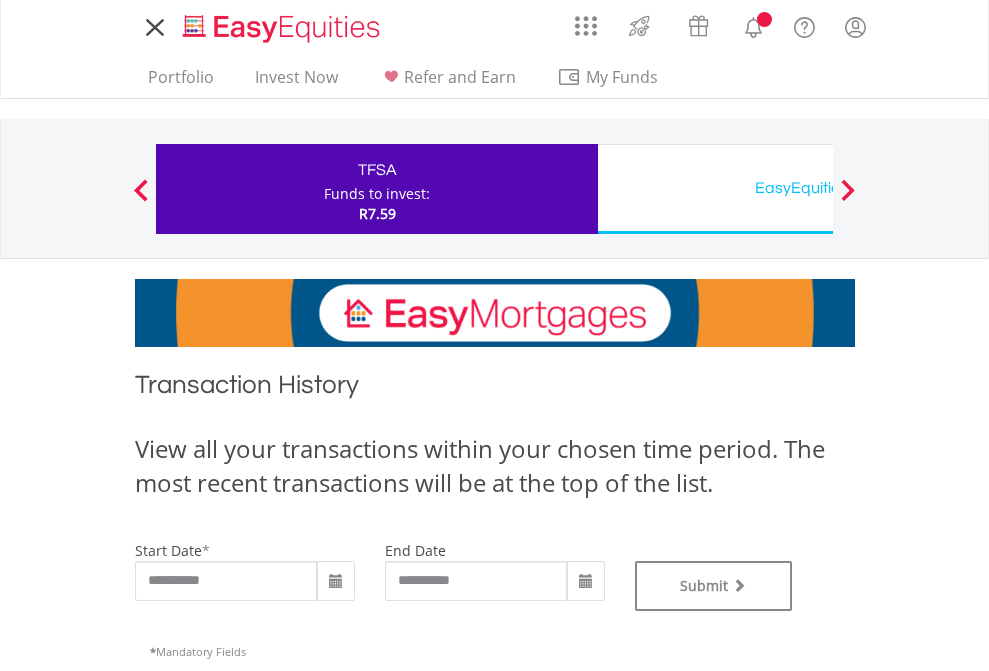 scroll, scrollTop: 0, scrollLeft: 0, axis: both 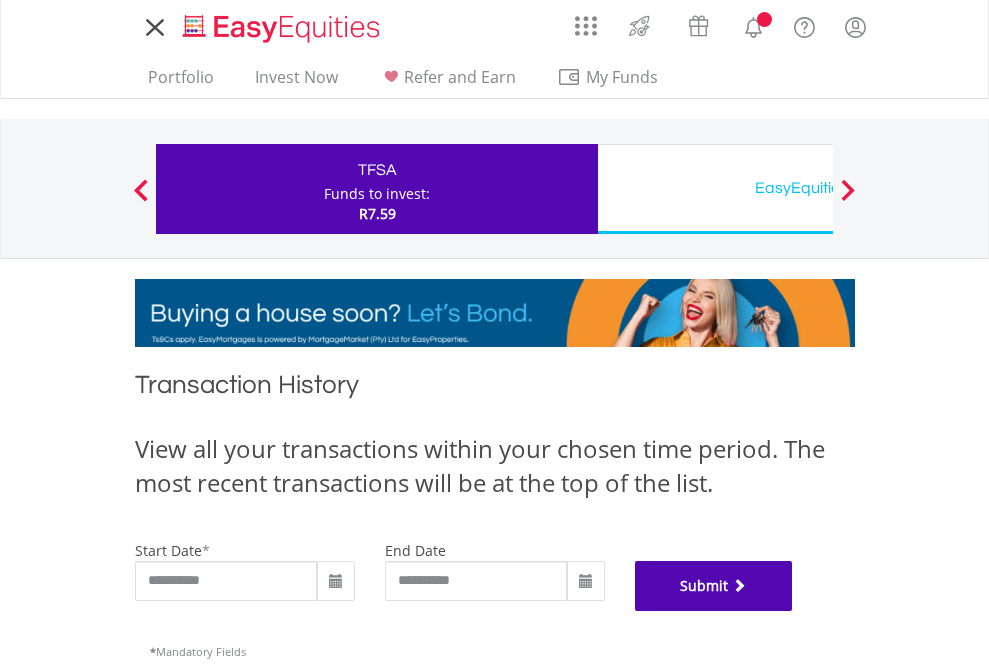 click on "Submit" at bounding box center [714, 586] 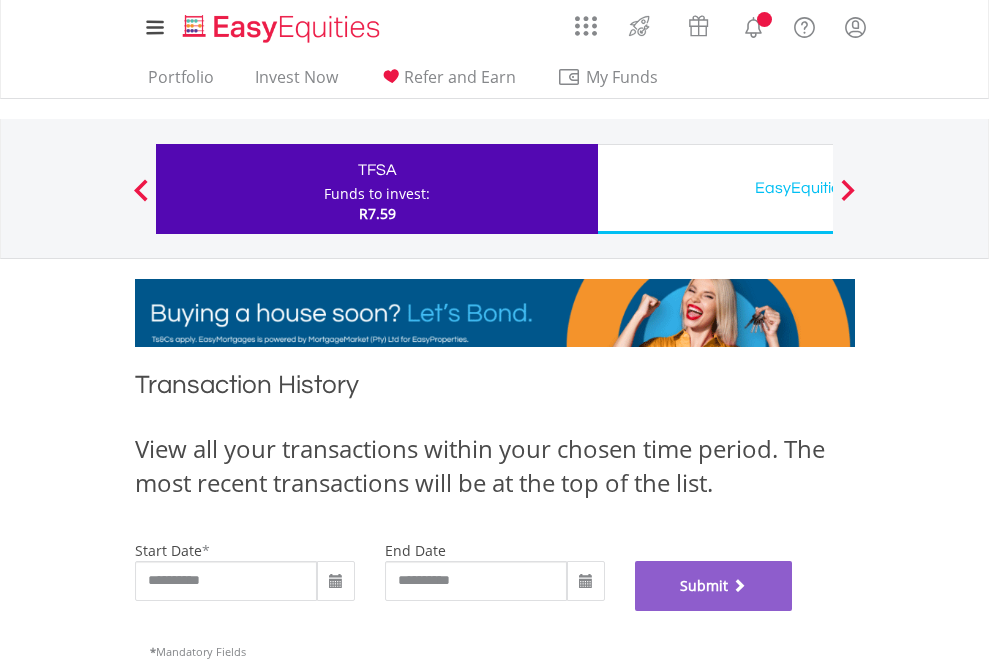 scroll, scrollTop: 811, scrollLeft: 0, axis: vertical 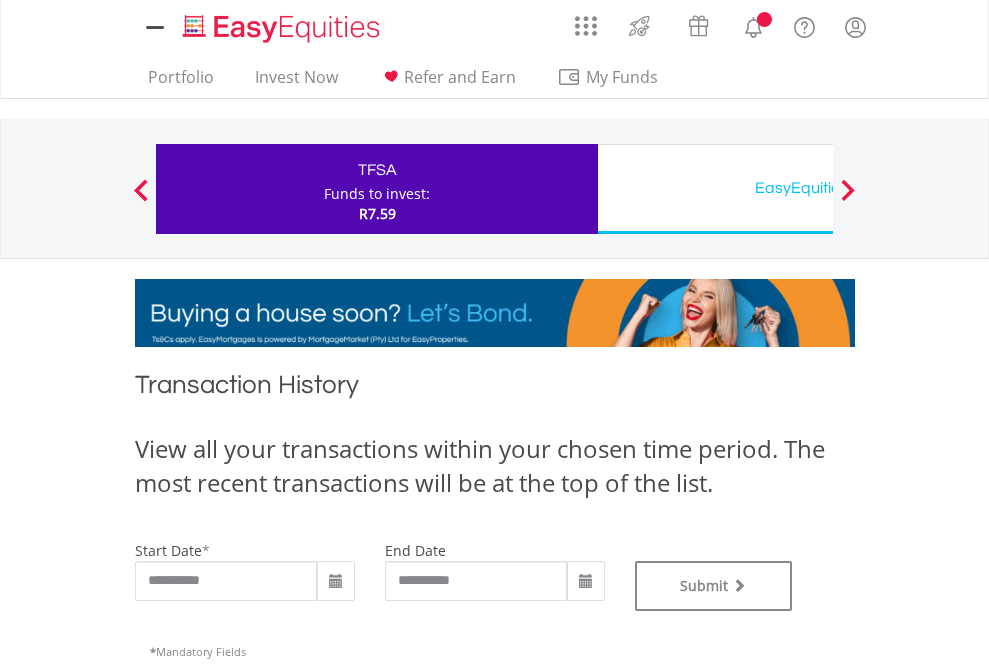 click on "EasyEquities USD" at bounding box center (818, 188) 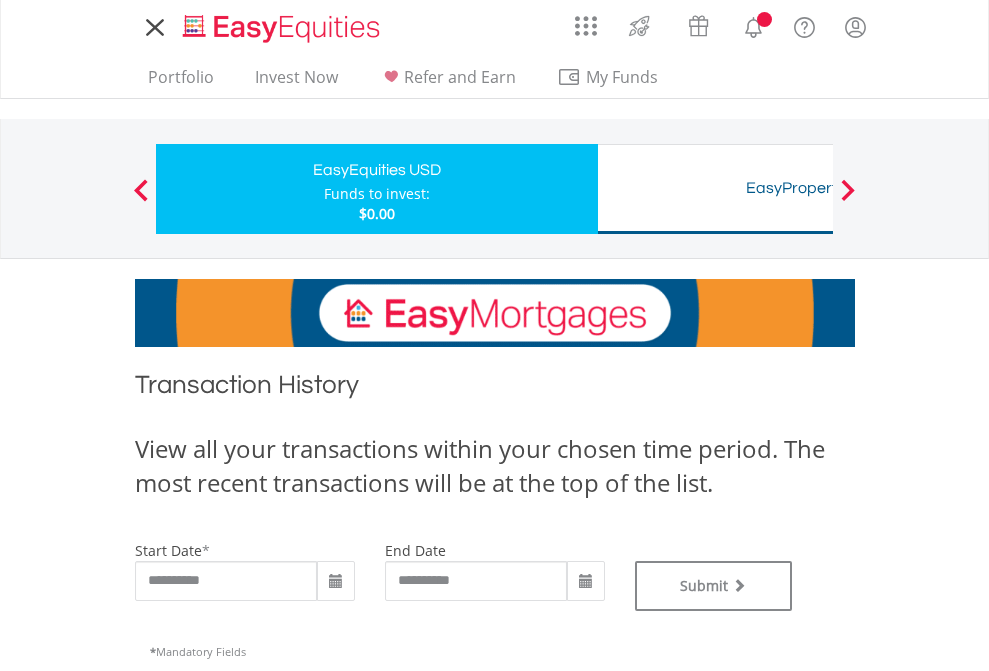 scroll, scrollTop: 0, scrollLeft: 0, axis: both 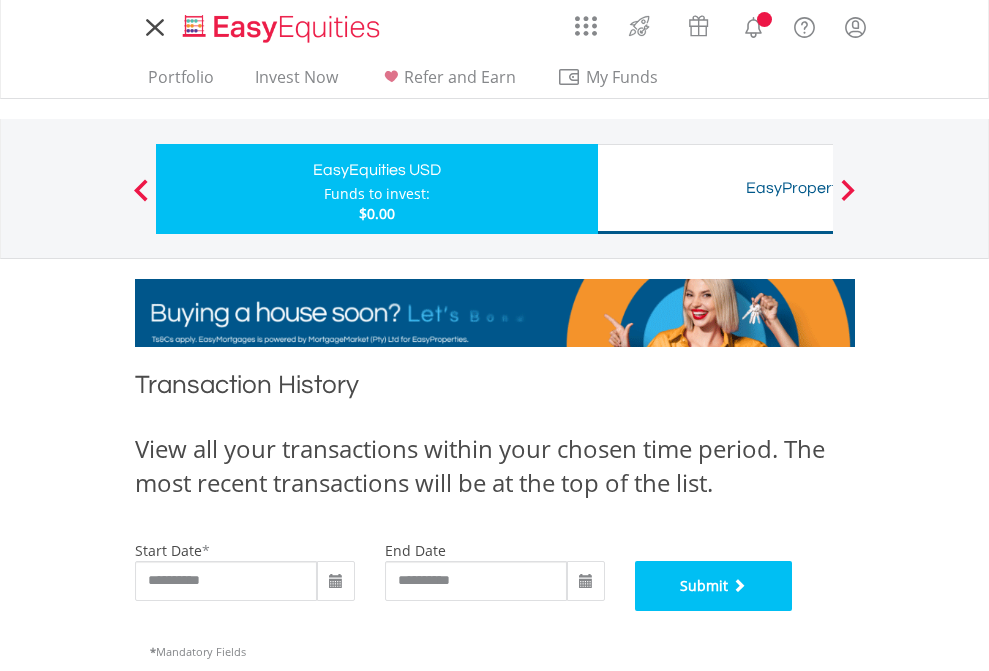 click on "Submit" at bounding box center [714, 586] 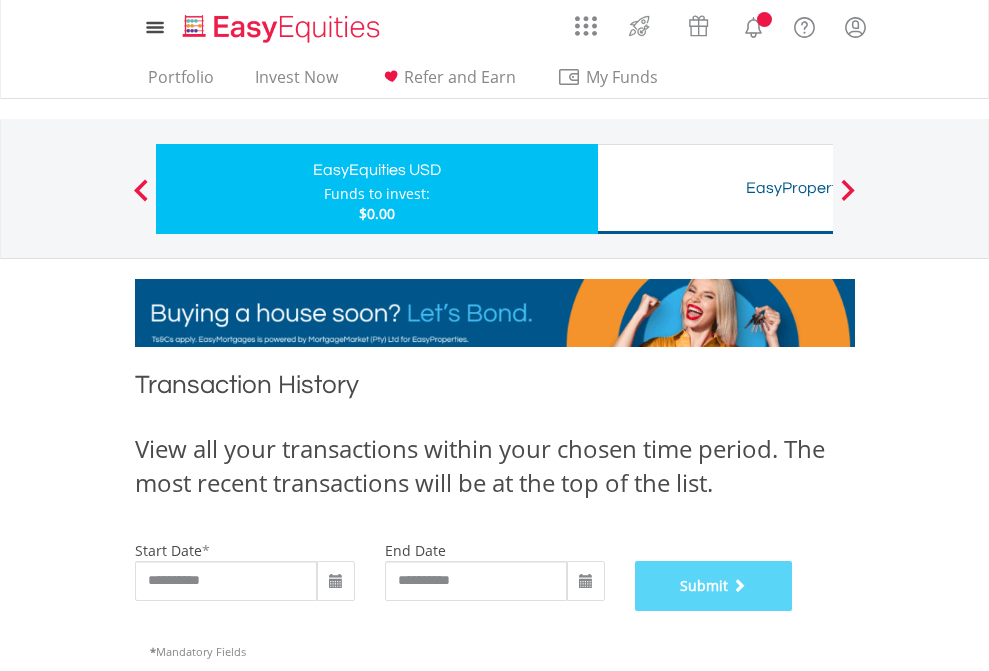 scroll, scrollTop: 811, scrollLeft: 0, axis: vertical 